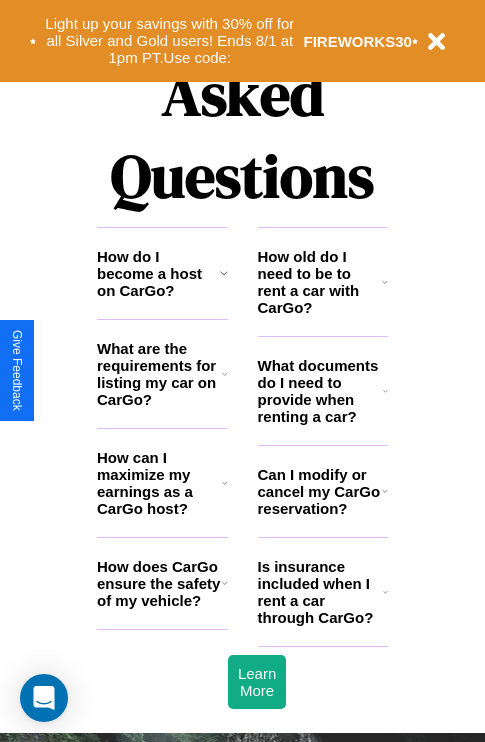 scroll, scrollTop: 2423, scrollLeft: 0, axis: vertical 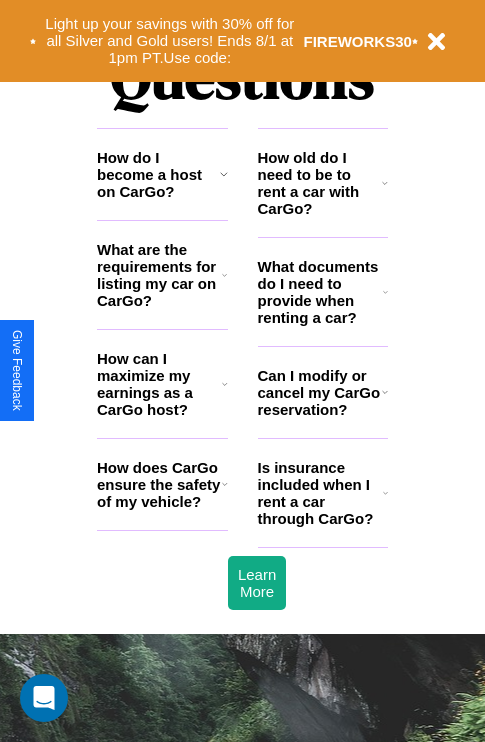 click on "How old do I need to be to rent a car with CarGo?" at bounding box center [320, 183] 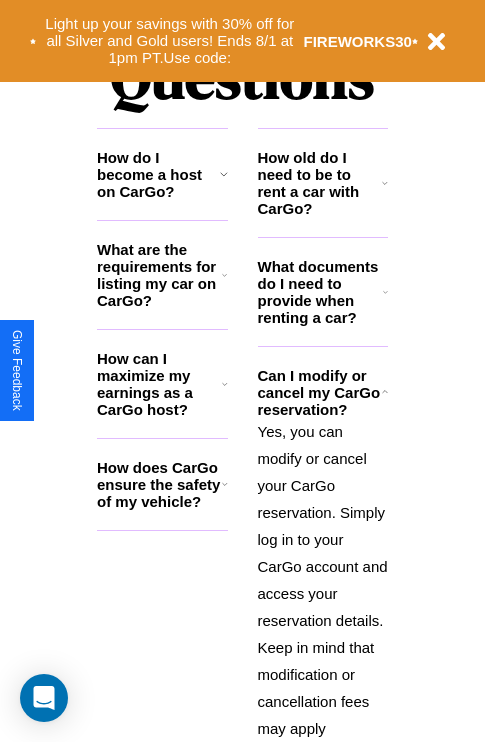 click on "How does CarGo ensure the safety of my vehicle?" at bounding box center (159, 484) 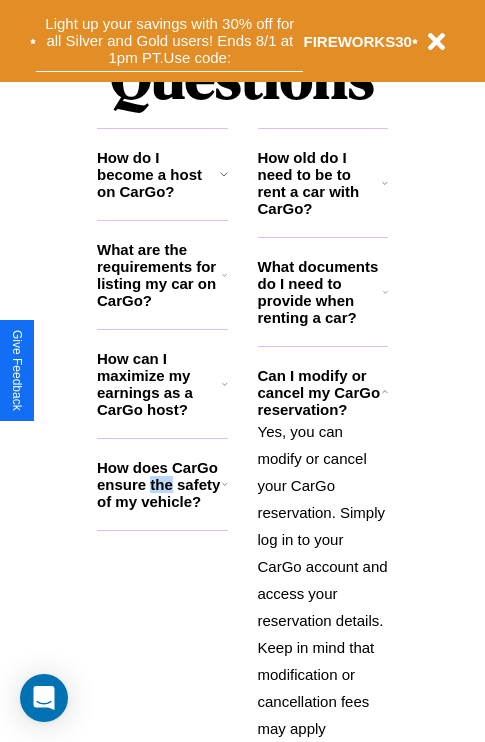 click on "Light up your savings with 30% off for all Silver and Gold users! Ends 8/1 at 1pm PT.  Use code:" at bounding box center (169, 41) 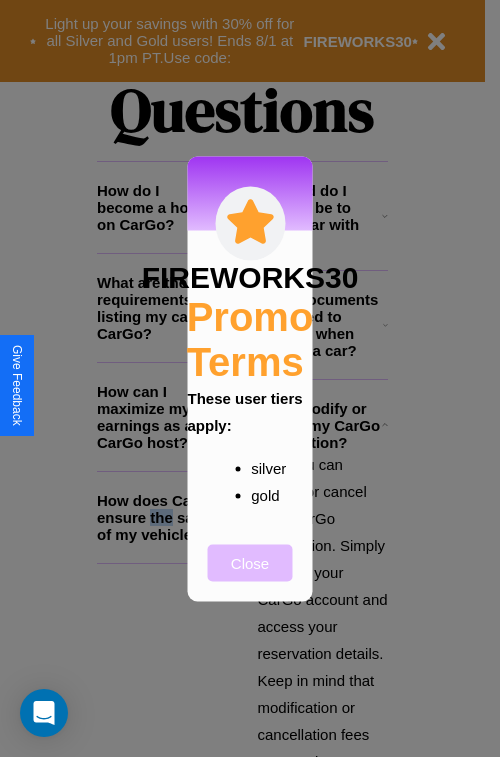 click on "Close" at bounding box center [250, 562] 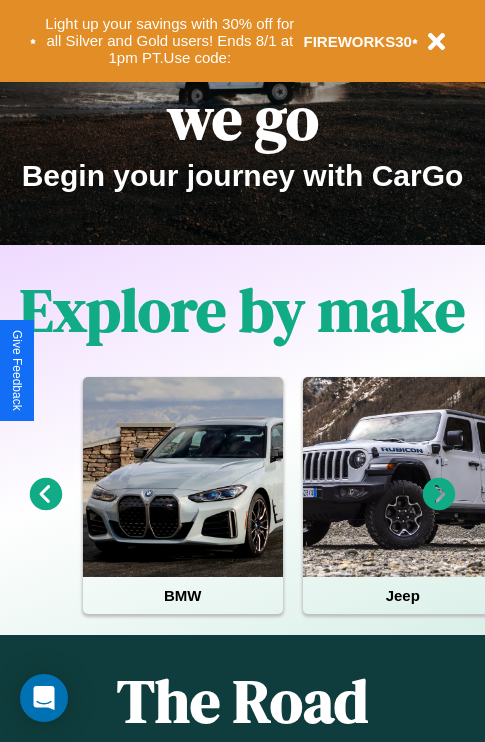 scroll, scrollTop: 0, scrollLeft: 0, axis: both 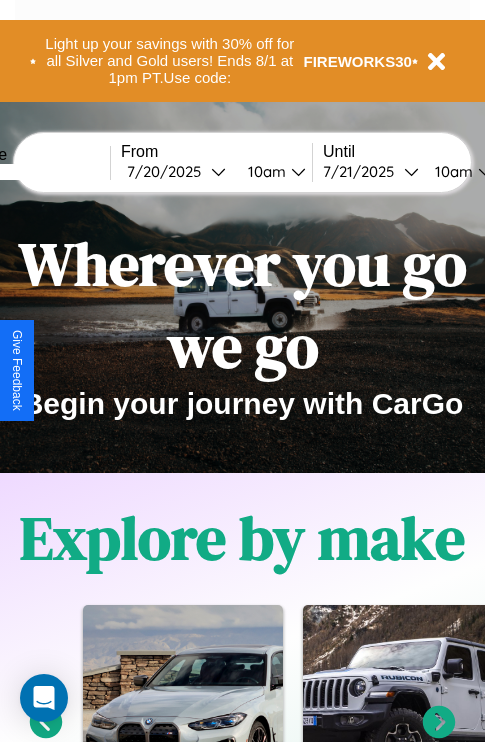 click at bounding box center [35, 172] 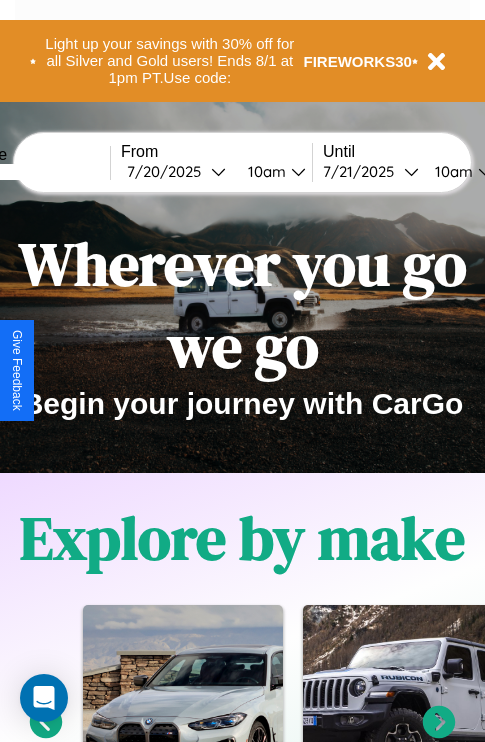 type on "******" 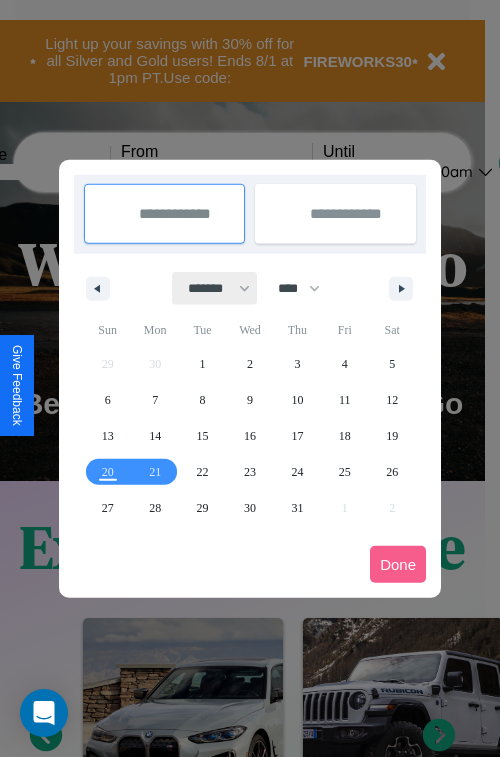 click on "******* ******** ***** ***** *** **** **** ****** ********* ******* ******** ********" at bounding box center (215, 288) 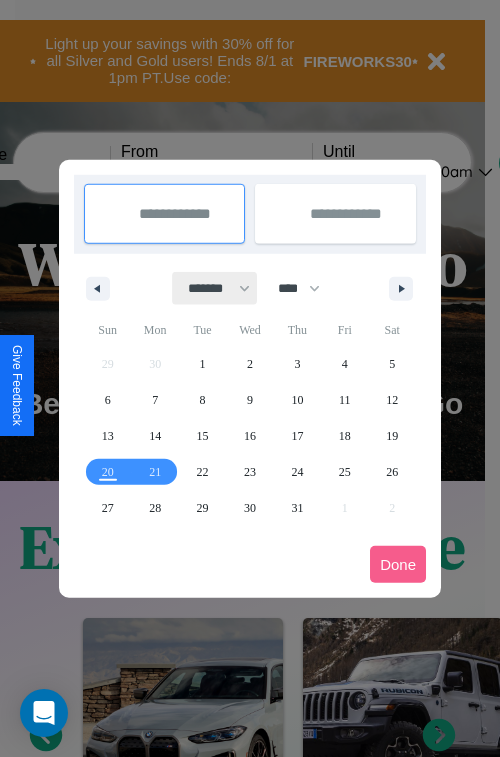 select on "*" 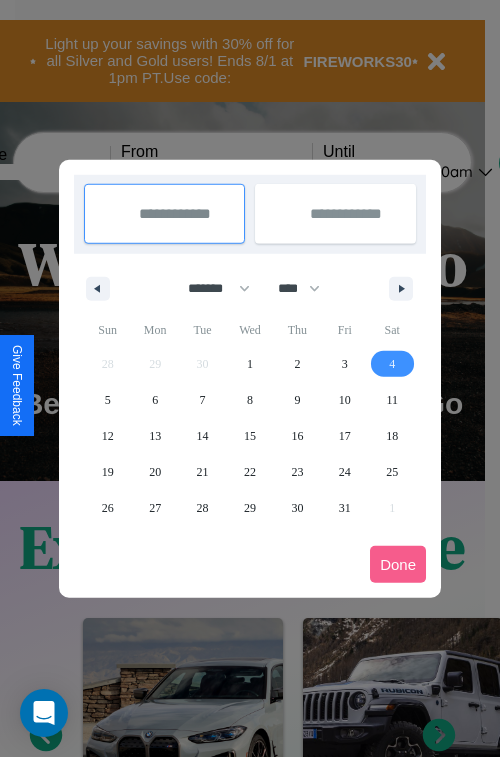 click on "4" at bounding box center (392, 364) 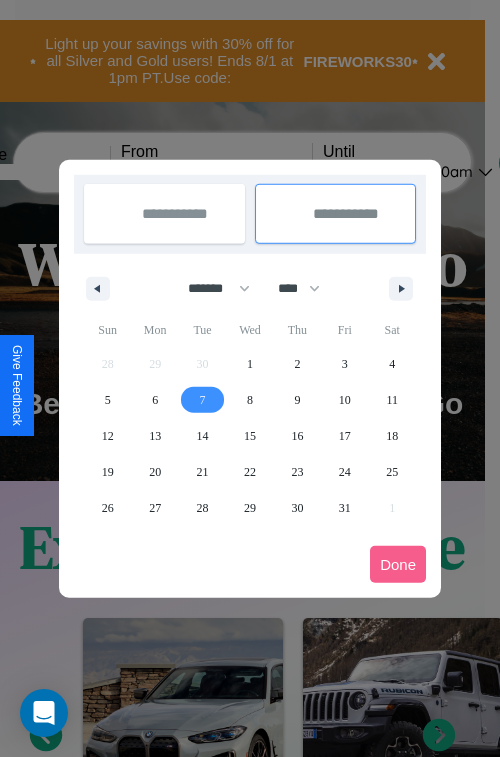 click on "7" at bounding box center [203, 400] 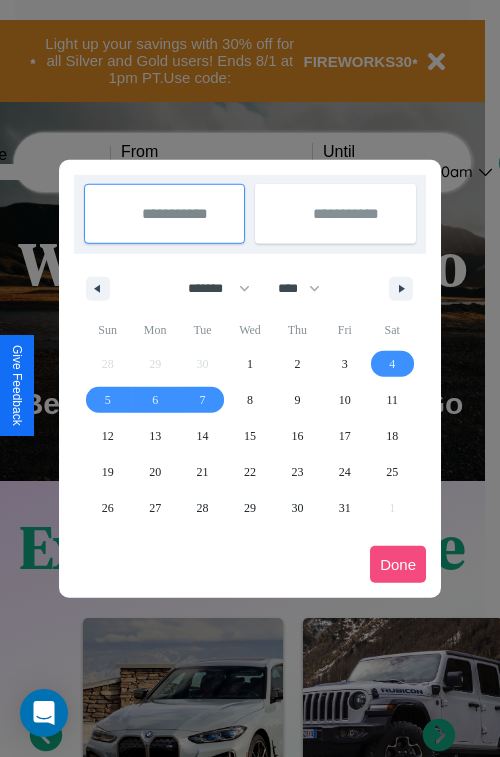 click on "Done" at bounding box center (398, 564) 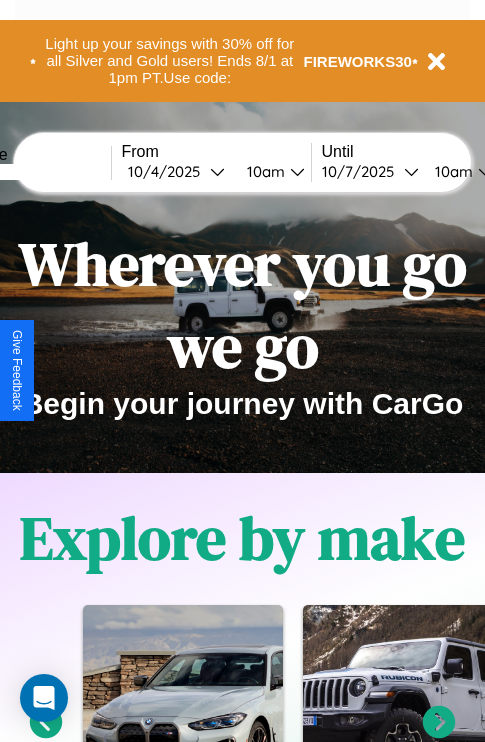 scroll, scrollTop: 0, scrollLeft: 75, axis: horizontal 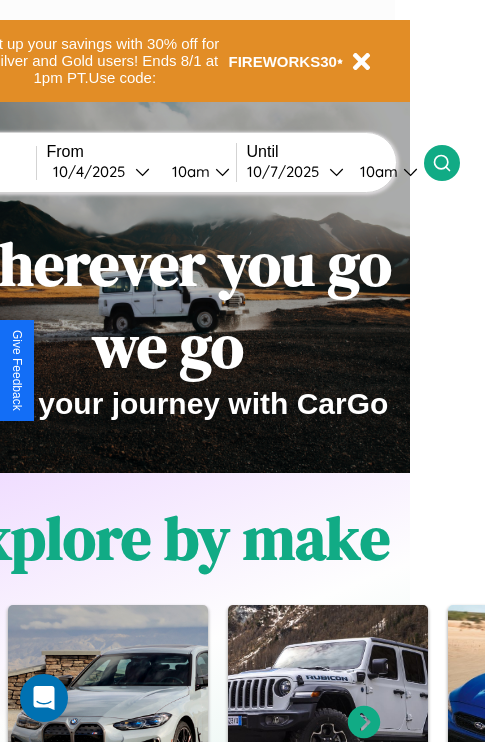 click 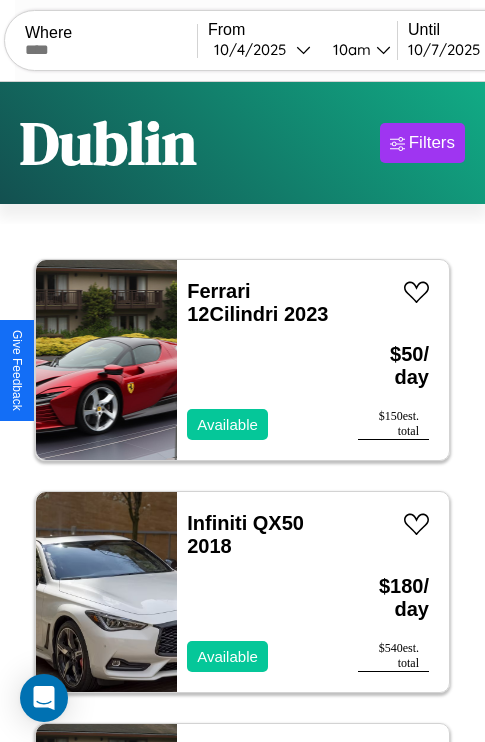 scroll, scrollTop: 66, scrollLeft: 0, axis: vertical 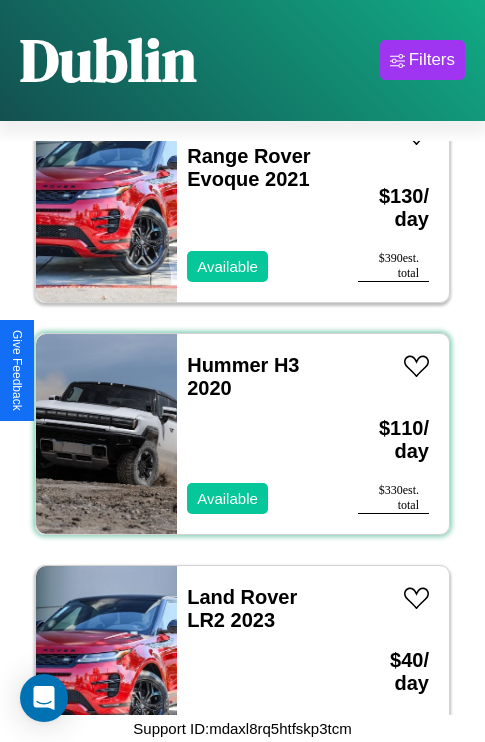 click on "Hummer   H3   2020 Available" at bounding box center (257, 434) 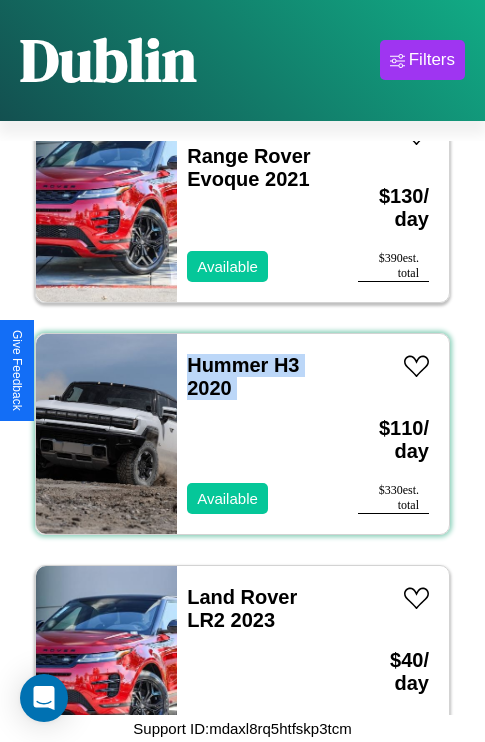 click on "Hummer   H3   2020 Available" at bounding box center [257, 434] 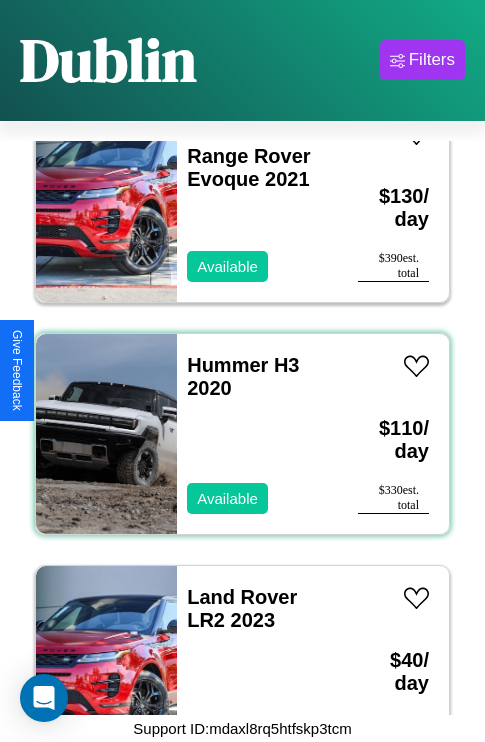 click on "Hummer   H3   2020 Available" at bounding box center (257, 434) 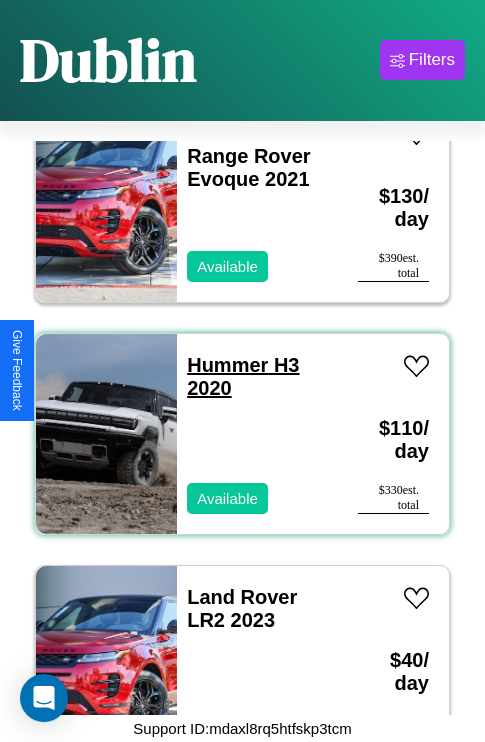 click on "Hummer   H3   2020" at bounding box center [243, 376] 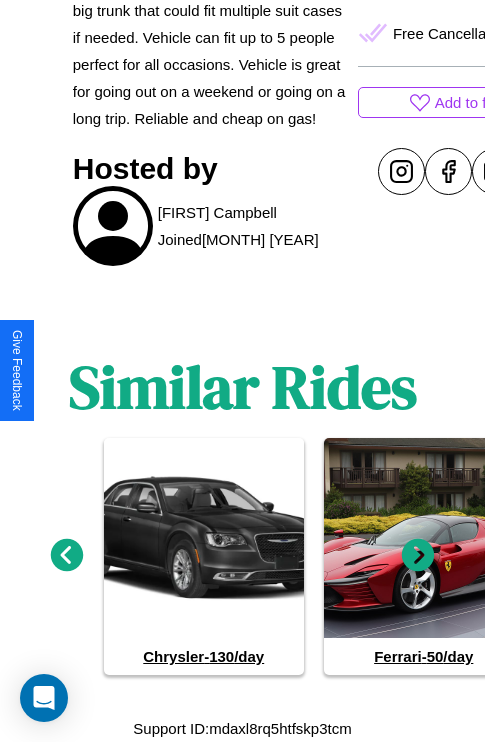 scroll, scrollTop: 935, scrollLeft: 0, axis: vertical 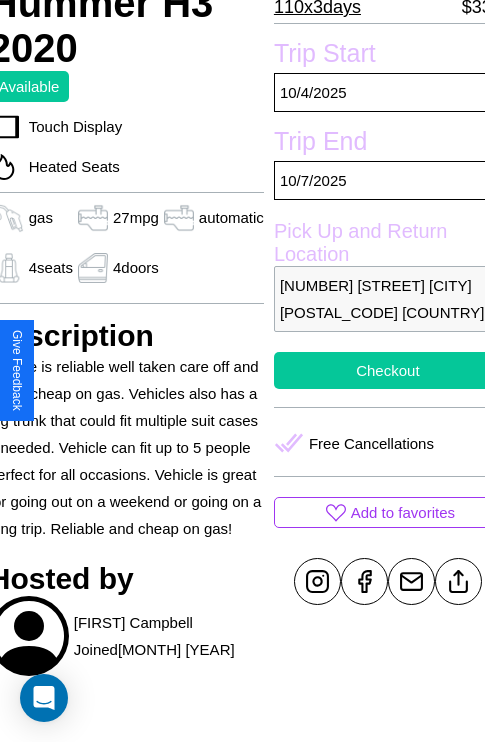 click on "Checkout" at bounding box center (388, 370) 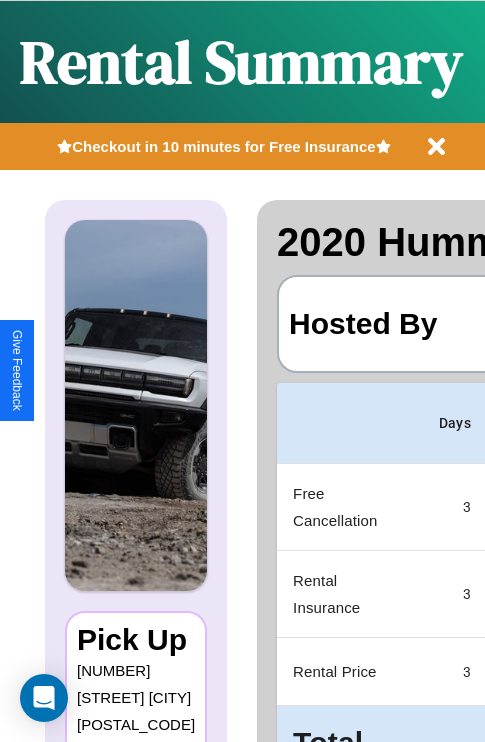 scroll, scrollTop: 0, scrollLeft: 378, axis: horizontal 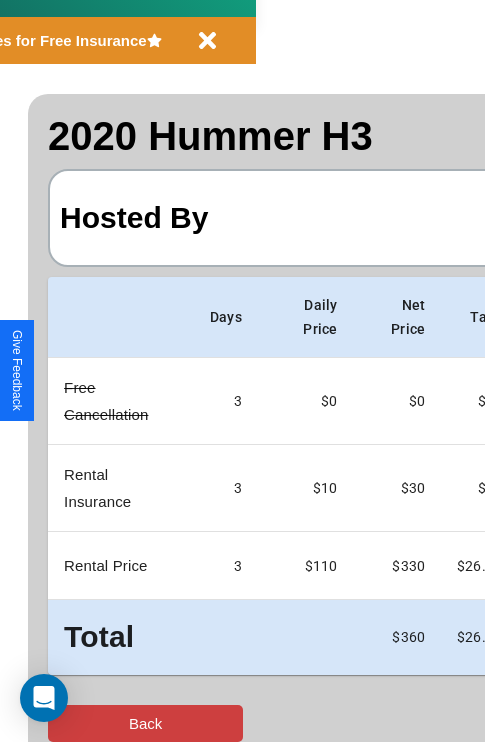 click on "Back" at bounding box center (145, 723) 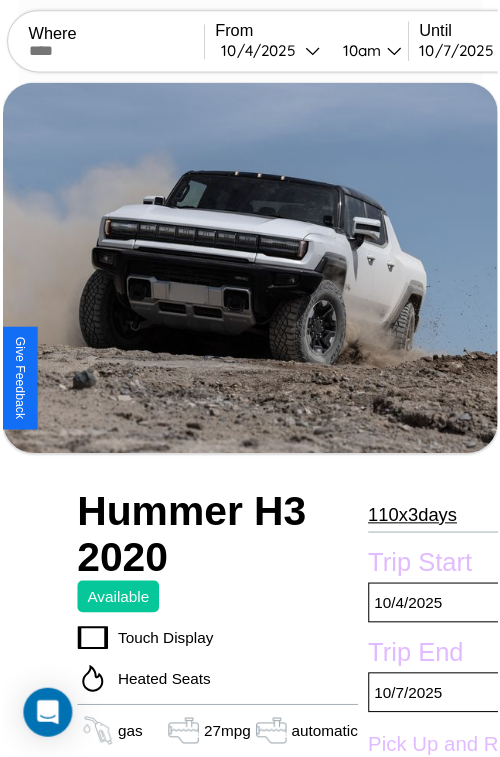 scroll, scrollTop: 640, scrollLeft: 84, axis: both 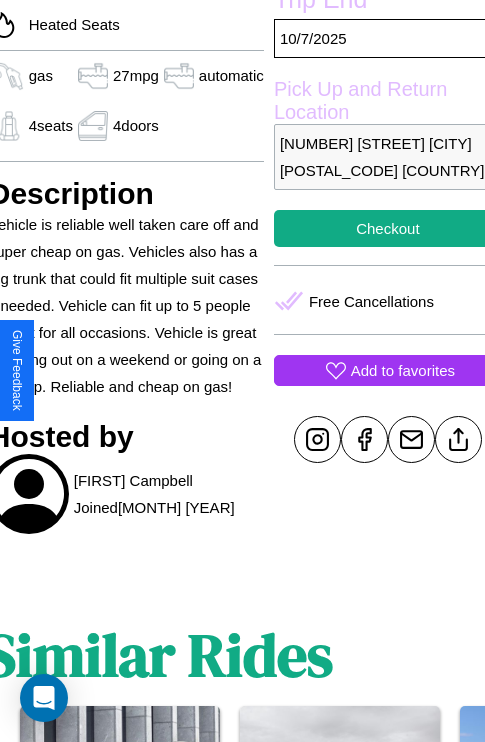 click on "Add to favorites" at bounding box center [403, 370] 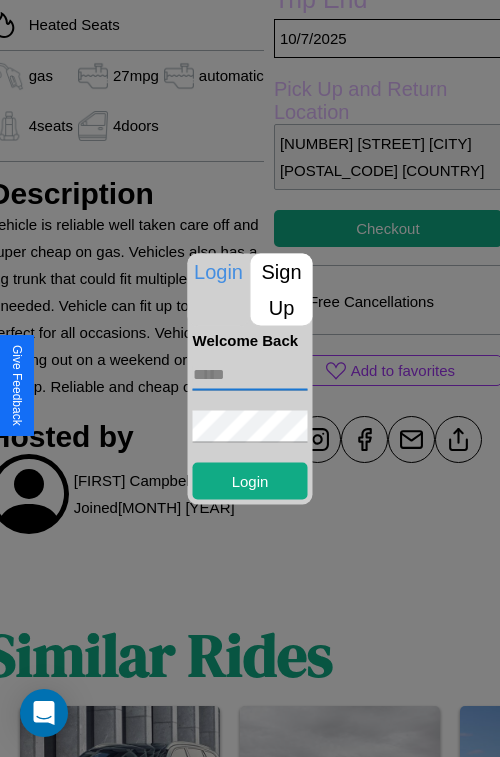 click at bounding box center [250, 374] 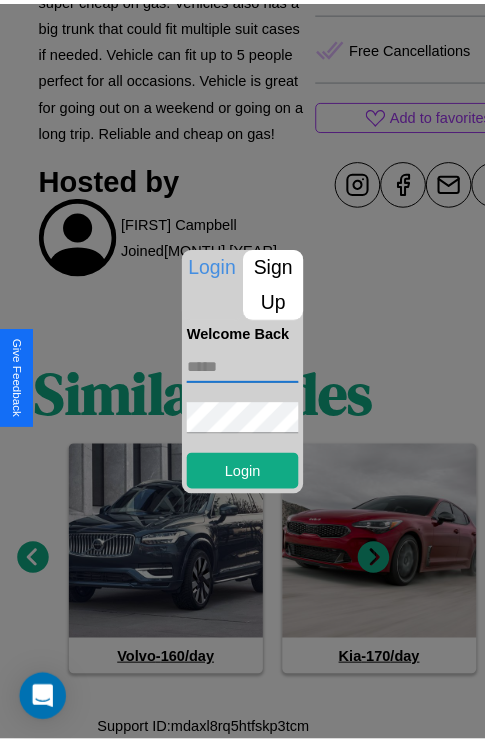 scroll, scrollTop: 920, scrollLeft: 30, axis: both 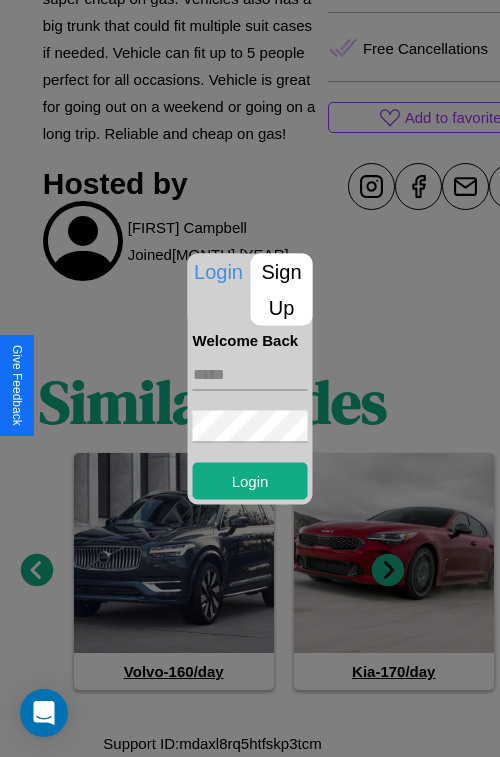 click at bounding box center [250, 378] 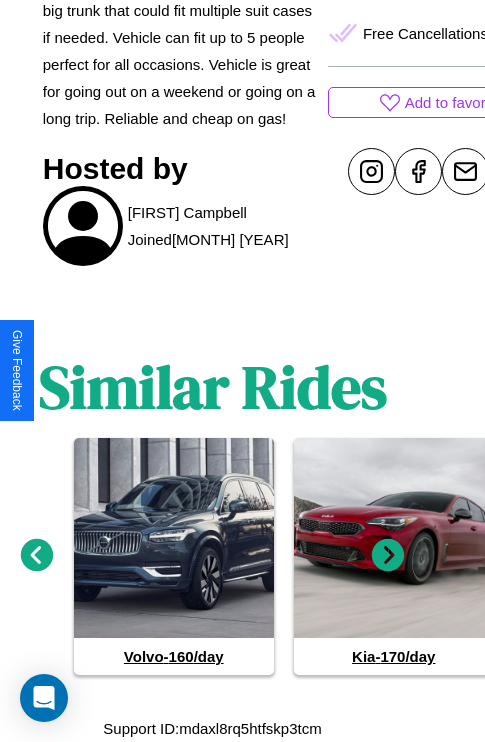 click 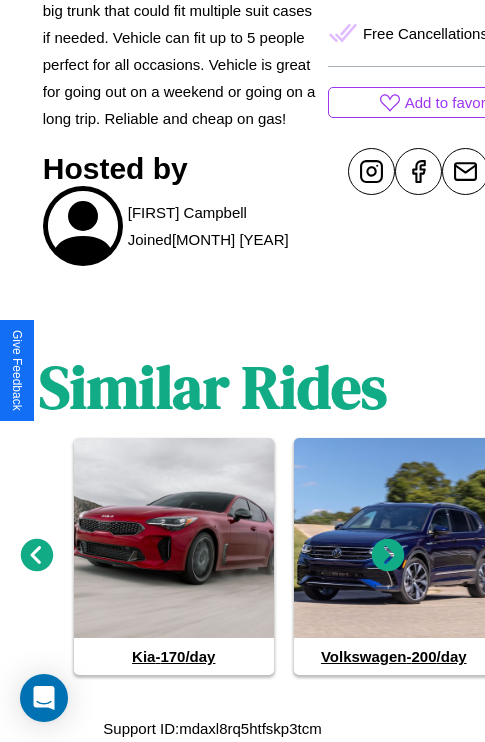 click 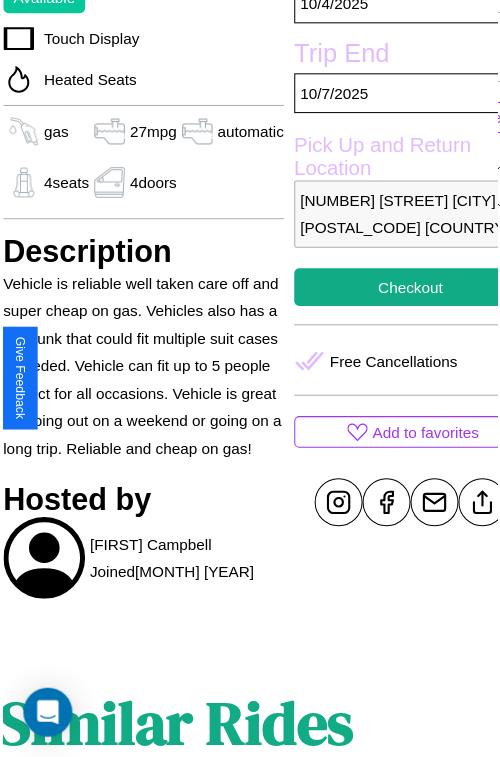 scroll, scrollTop: 498, scrollLeft: 84, axis: both 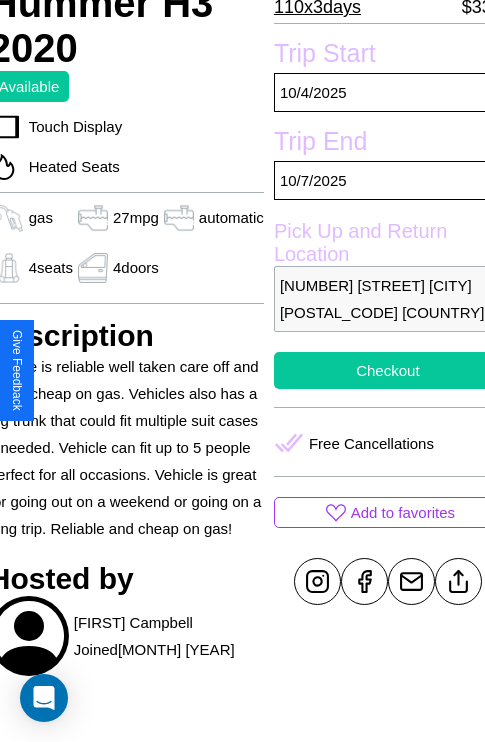 click on "Checkout" at bounding box center (388, 370) 